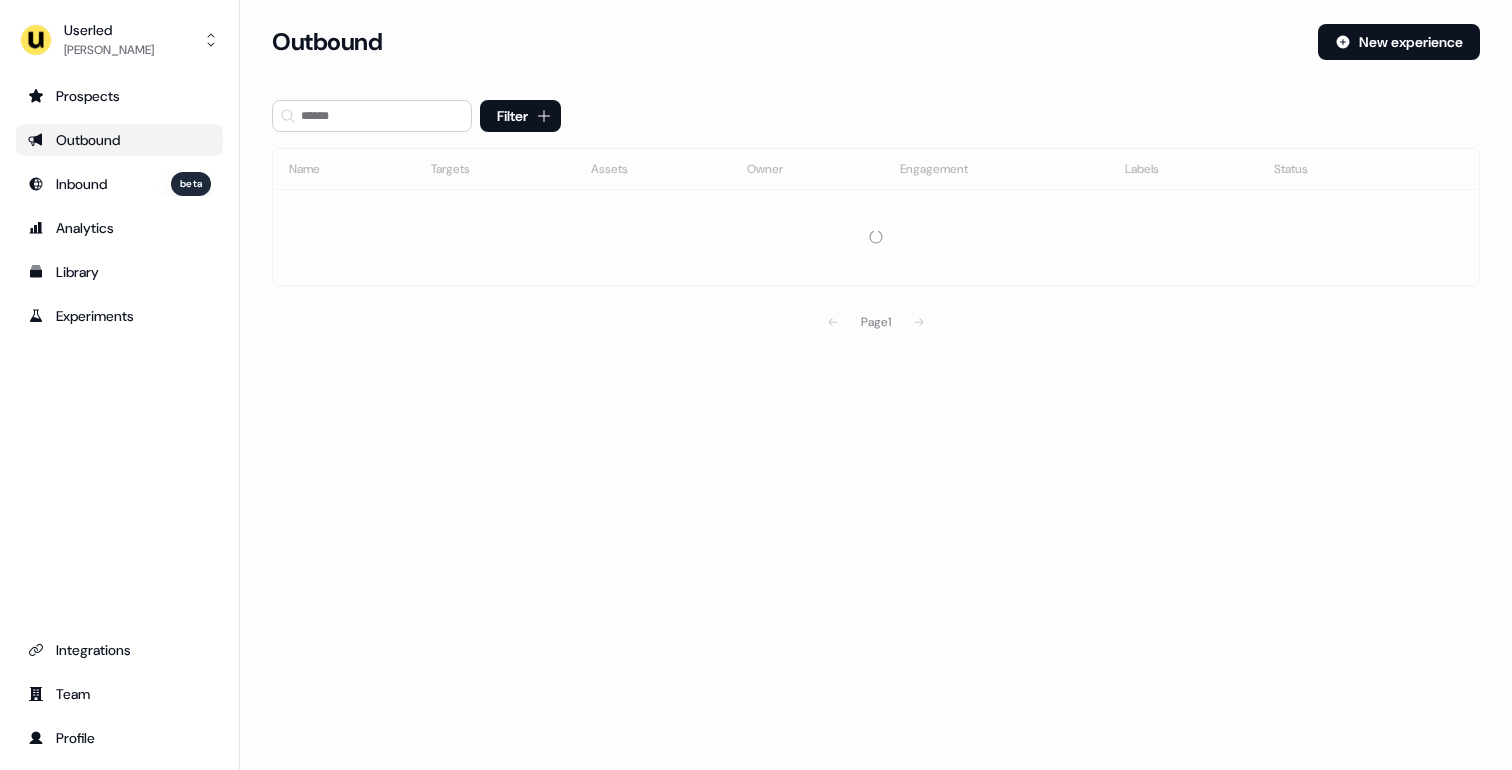 scroll, scrollTop: 0, scrollLeft: 0, axis: both 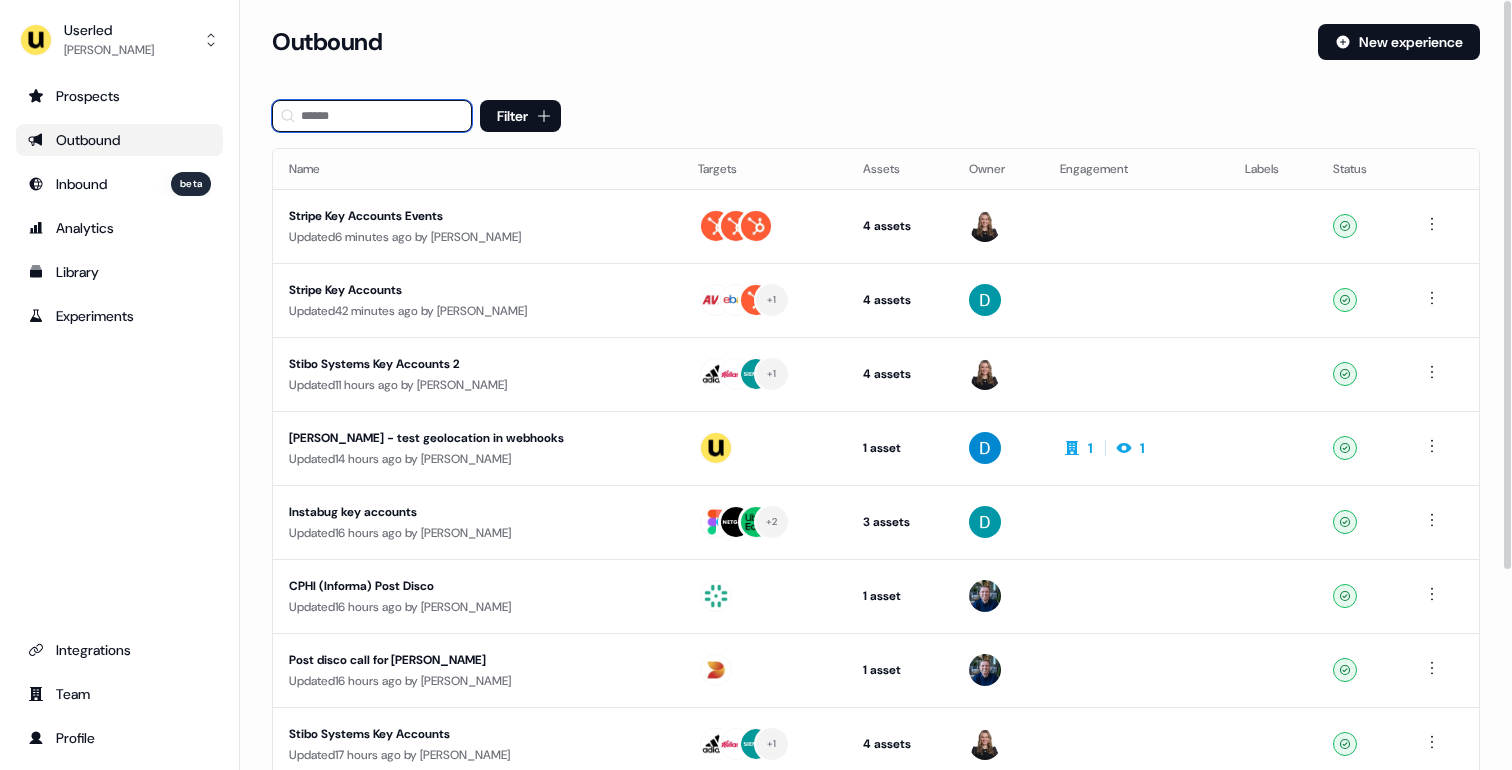 click at bounding box center [372, 116] 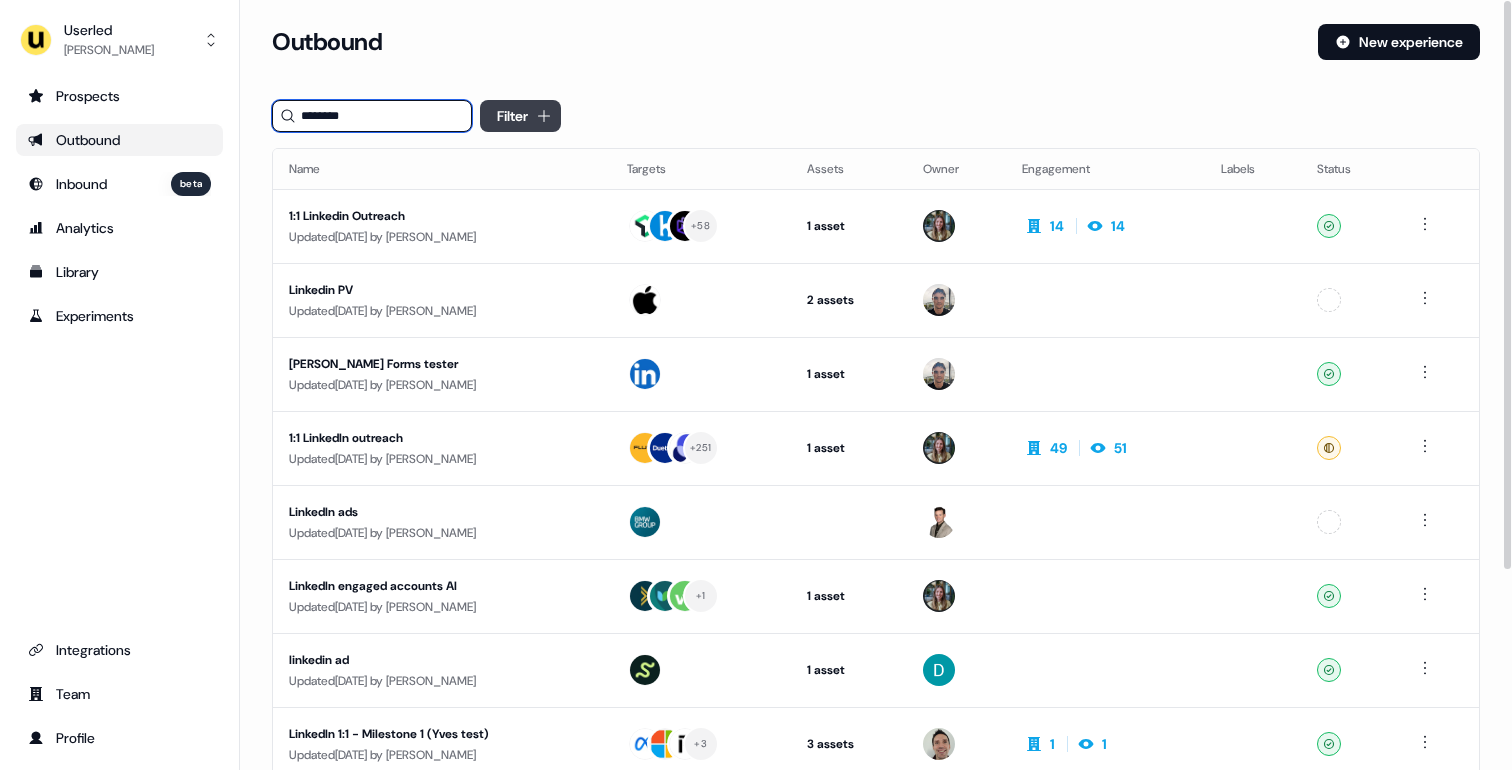 type on "********" 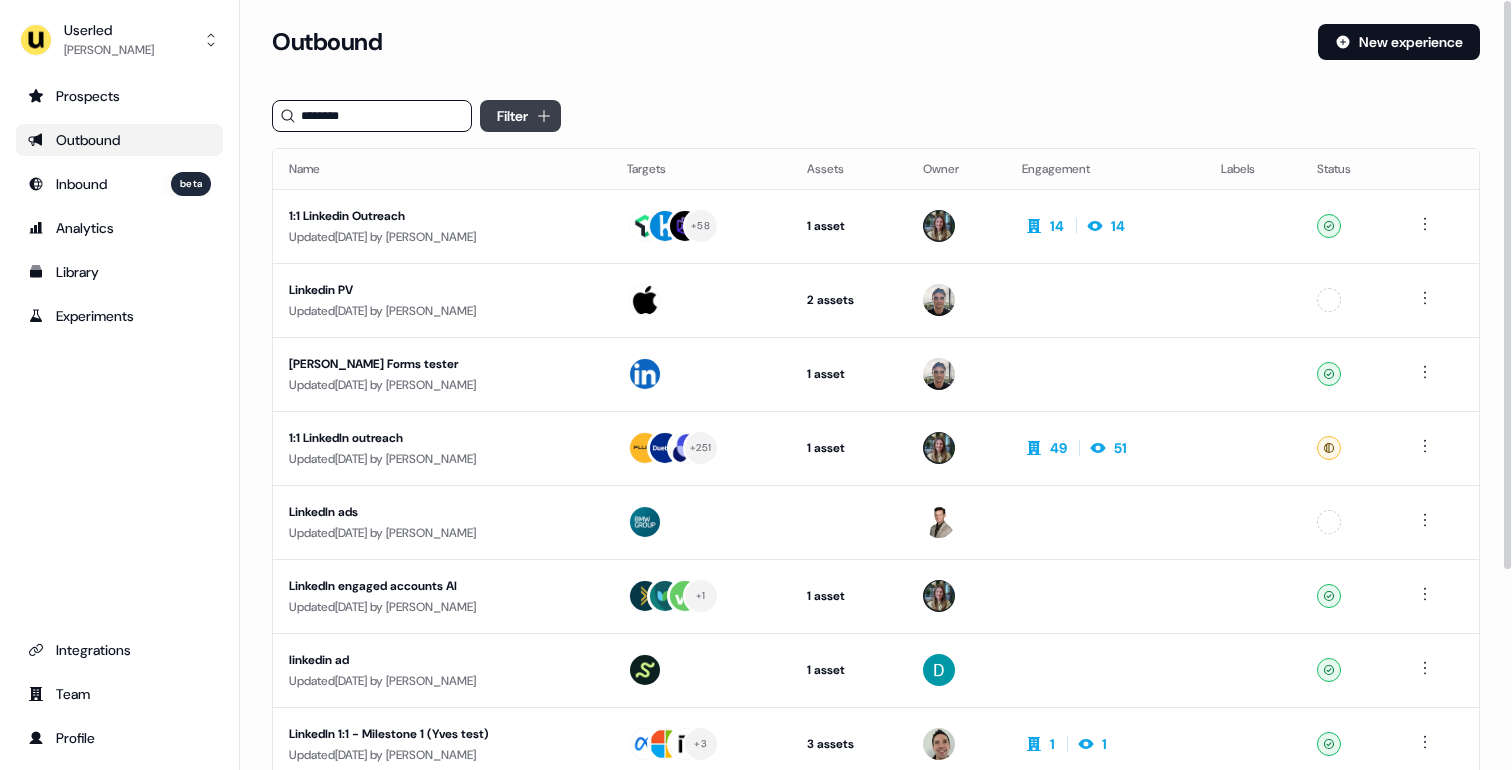 click on "For the best experience switch devices to a bigger screen. Go to [DOMAIN_NAME] Userled [PERSON_NAME] Prospects Outbound Inbound beta Analytics Library Experiments Integrations Team Profile Loading... Outbound New experience ******** Filter Name Targets Assets Owner Engagement Labels Status 1:1 Linkedin Outreach  Updated  [DATE]   by   [PERSON_NAME] + 58 1   asset Outreach (Starter) 14 14 Ready Linkedin PV Updated  [DATE]   by   [PERSON_NAME] 2   assets Outreach (Starter), LinkedIn Square Unconfigured [PERSON_NAME] Forms tester Updated  [DATE]   by   [PERSON_NAME] 1   asset Webinar Ready 1:1 LinkedIn outreach Updated  [DATE]   by   [PERSON_NAME] + 251 1   asset Outreach (Starter) 49 51 Ready LinkedIn ads Updated  [DATE]   by   [PERSON_NAME] Unconfigured LinkedIn engaged accounts AI Updated  [DATE]   by   [PERSON_NAME] + 1 1   asset Outreach (Starter) Ready linkedin ad  Updated  [DATE]   by   [PERSON_NAME] 1   asset LinkedIn Square Ready LinkedIn 1:1 - Milestone 1 (Yves test)" at bounding box center (756, 385) 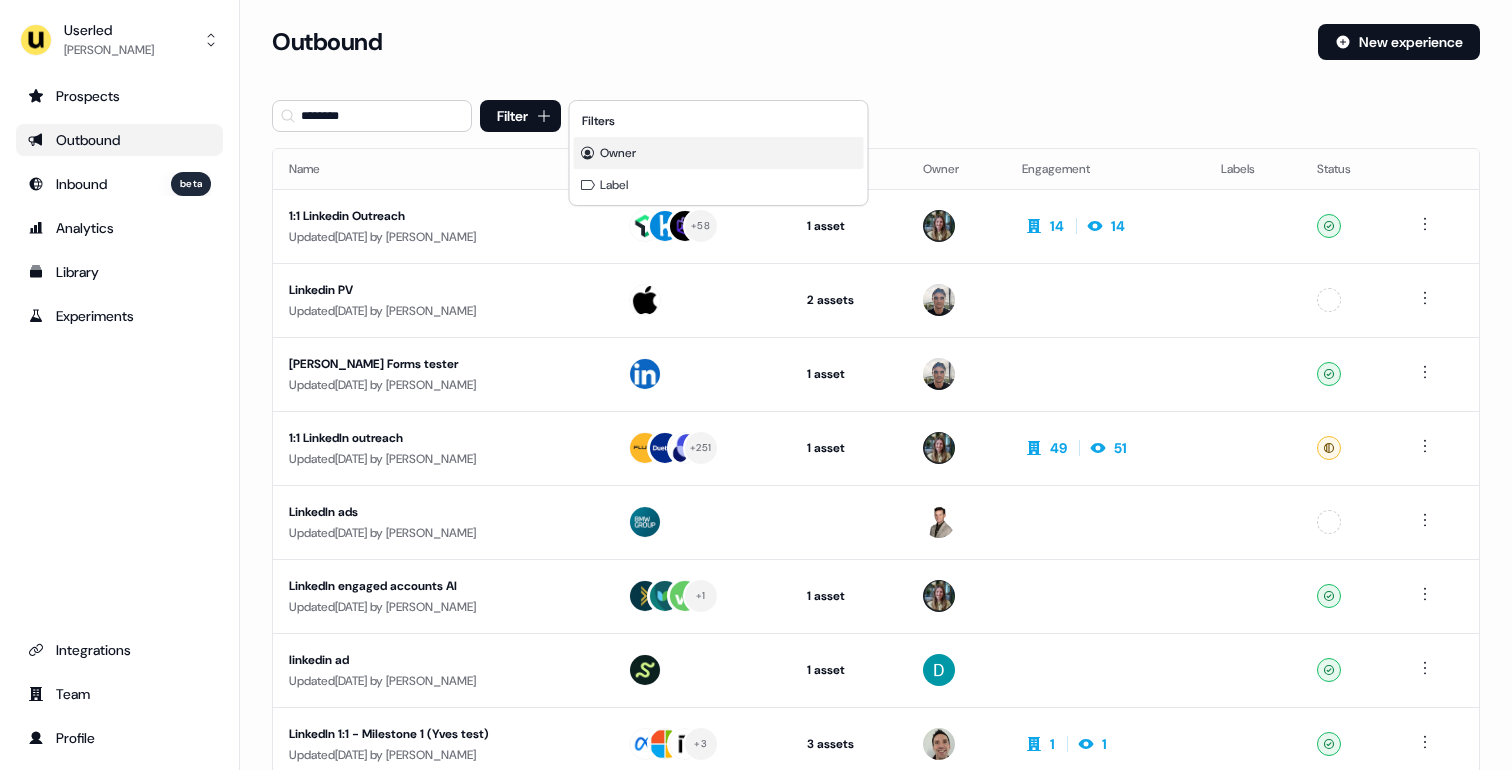 click on "Owner" at bounding box center [618, 153] 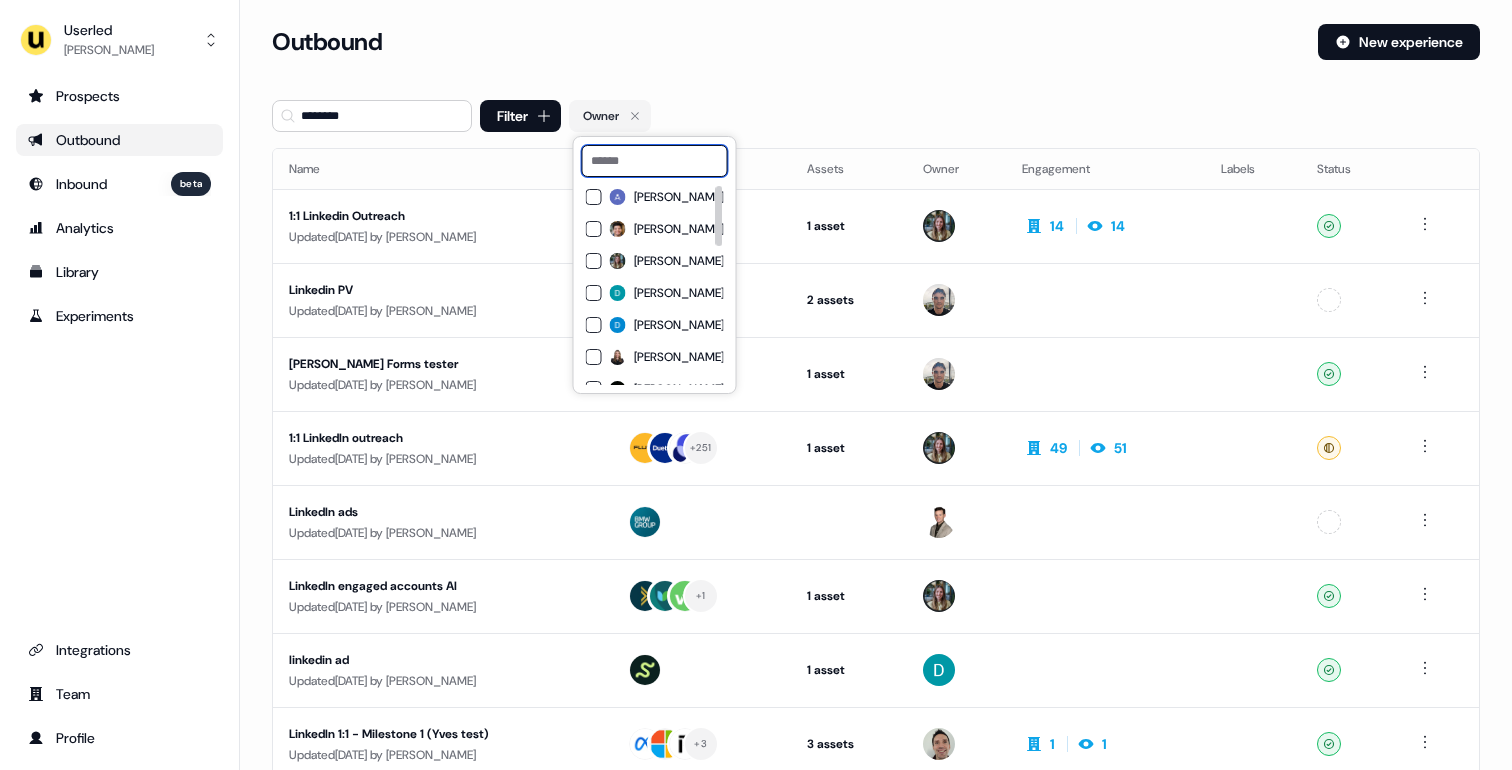 click at bounding box center (655, 161) 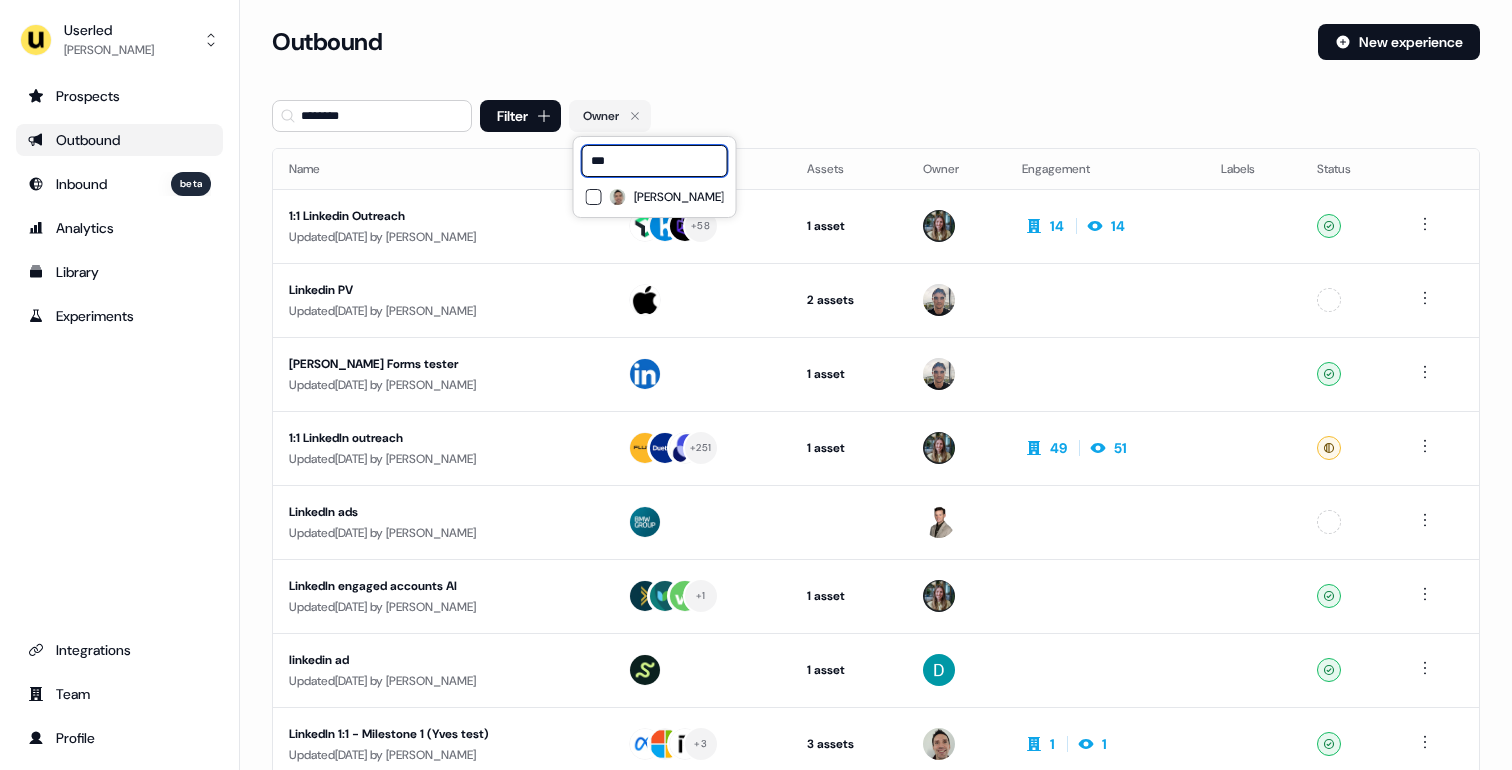 type on "***" 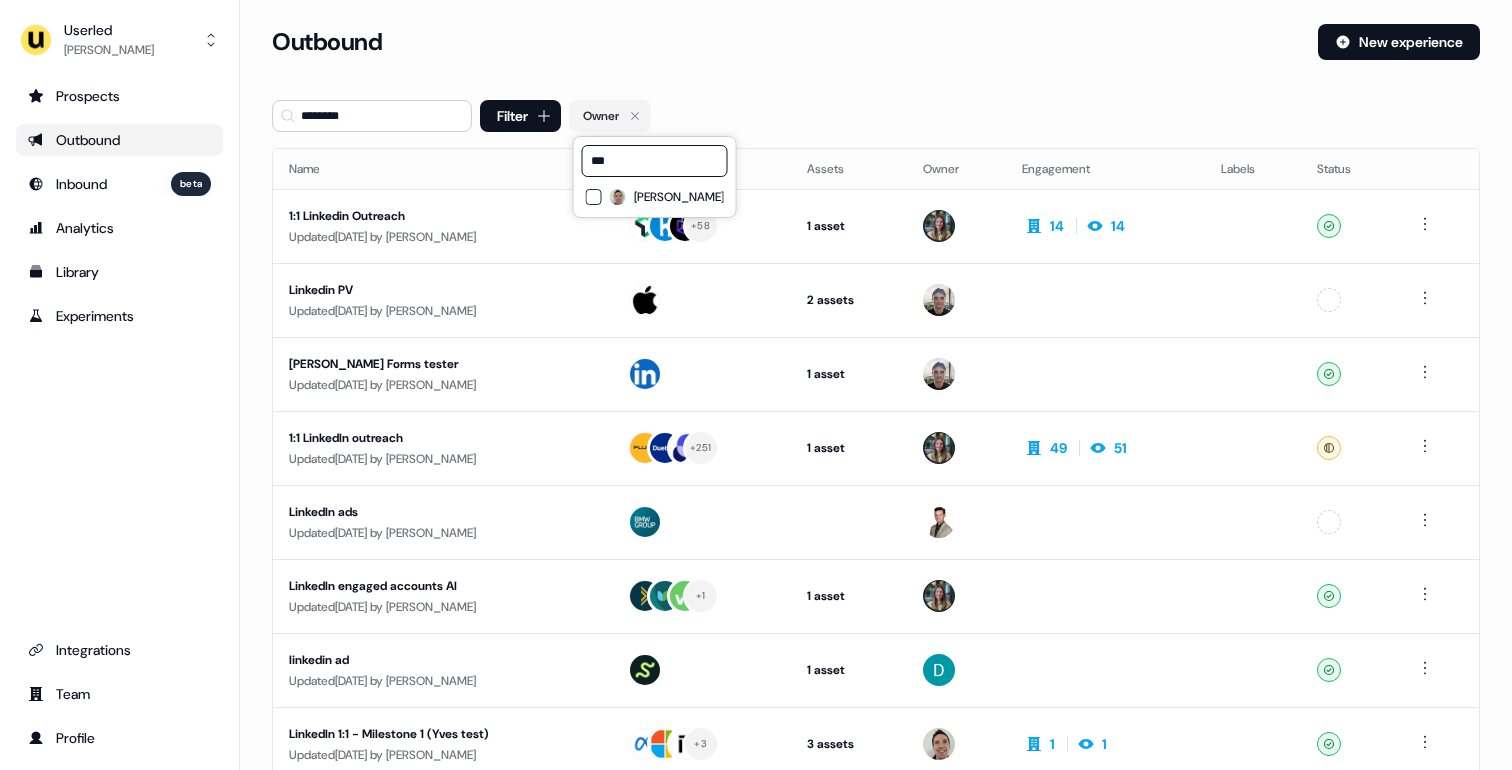click on "[PERSON_NAME]" at bounding box center (679, 197) 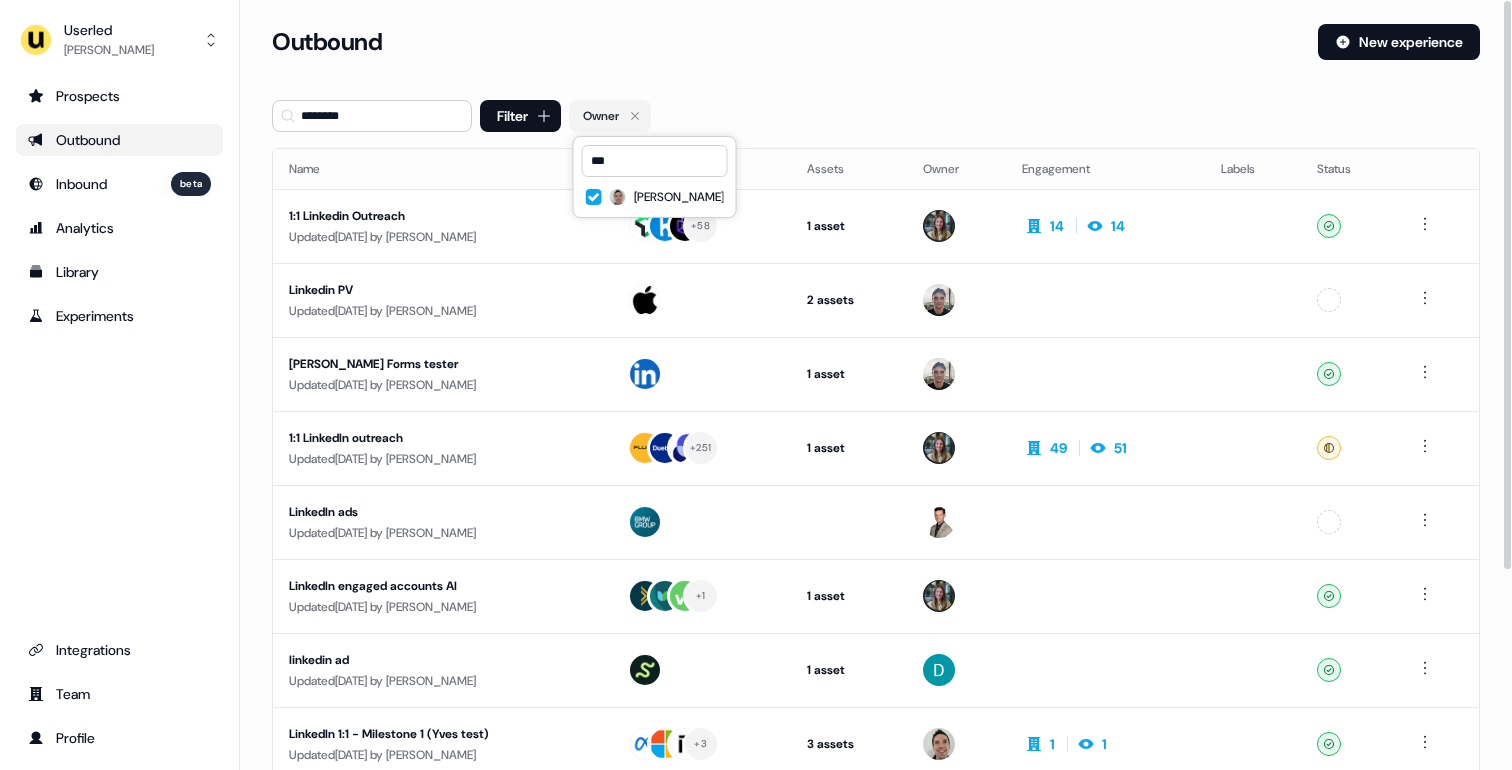 click on "******** Filter Owner" at bounding box center (876, 116) 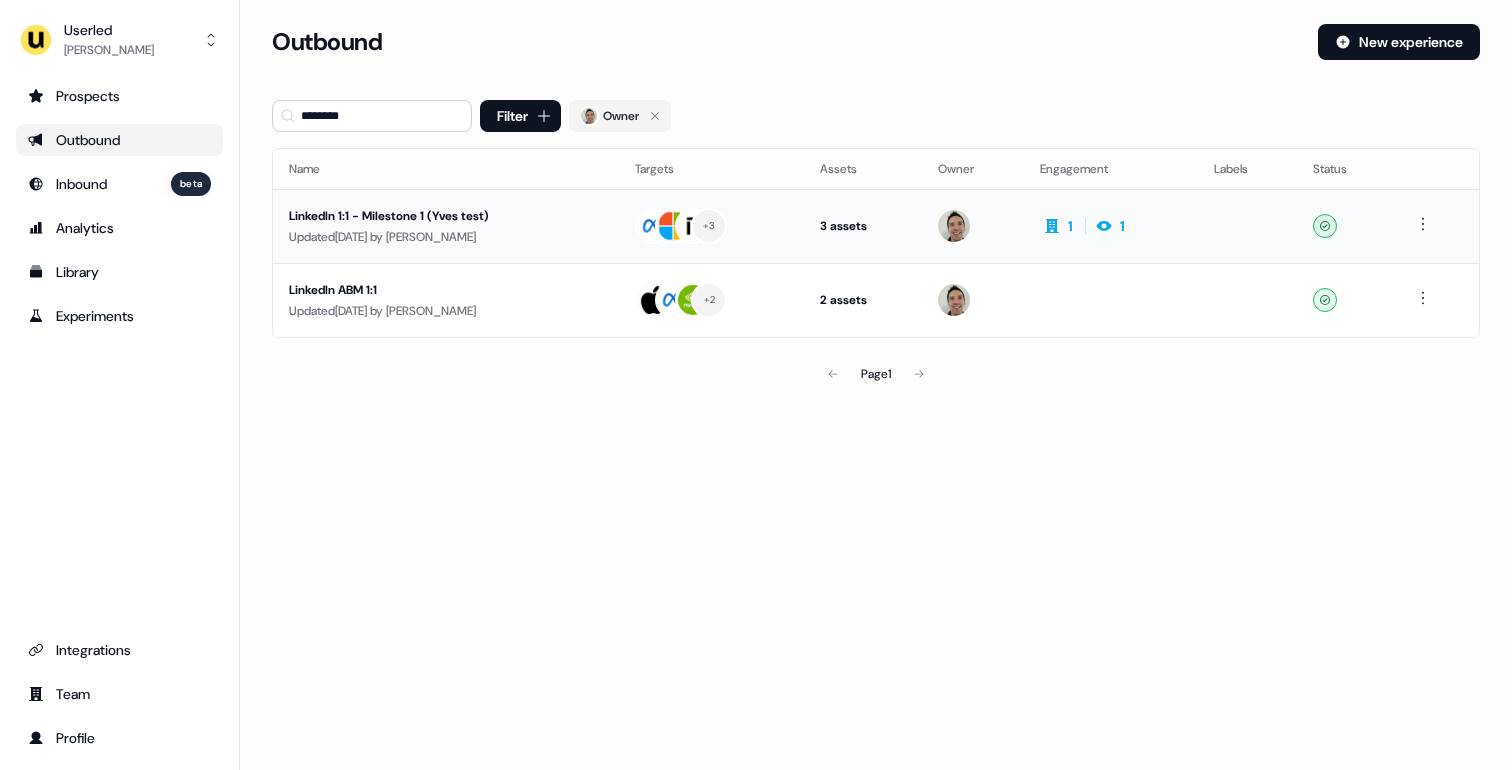 click on "Updated  [DATE]   by   [PERSON_NAME]" at bounding box center [446, 237] 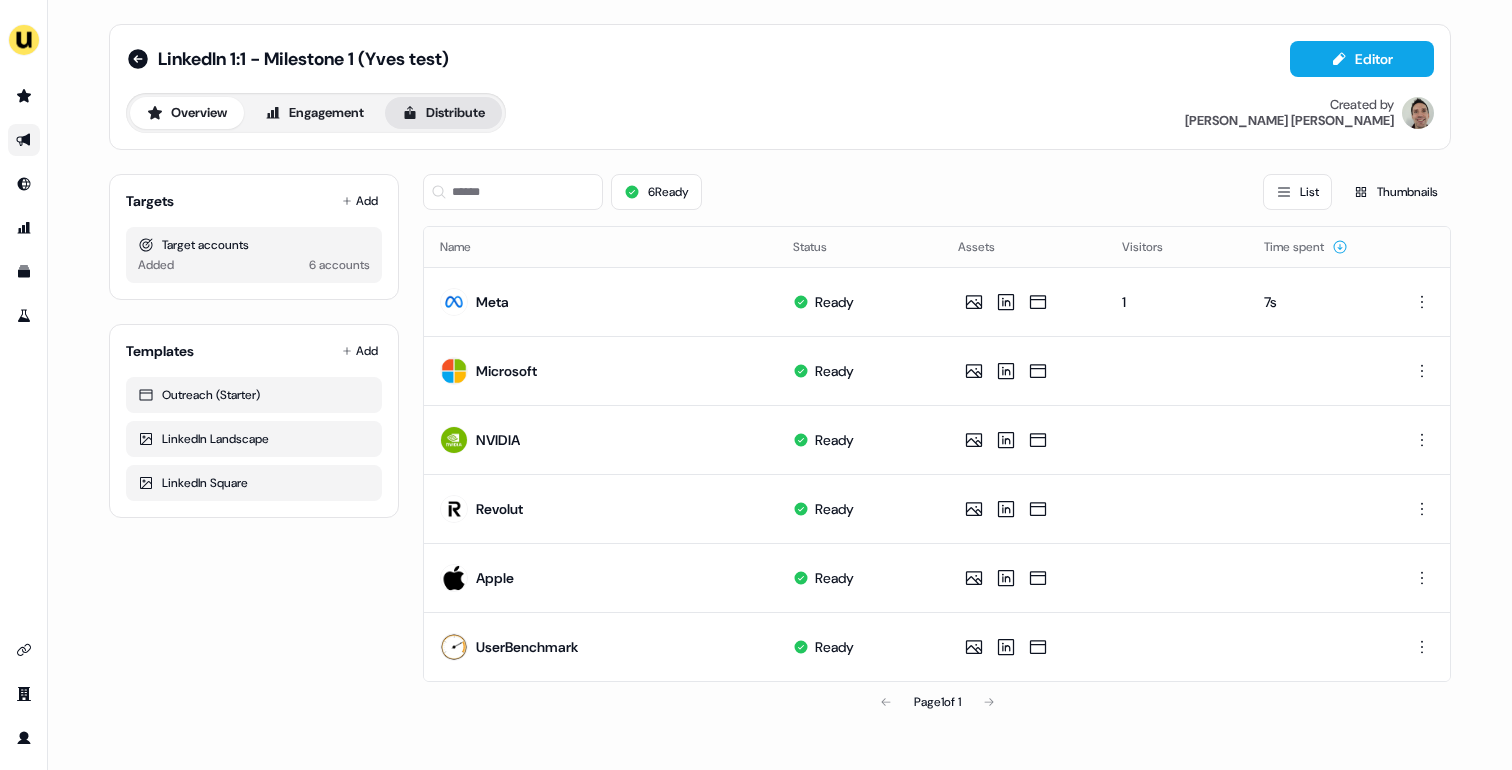 click on "Distribute" at bounding box center (443, 113) 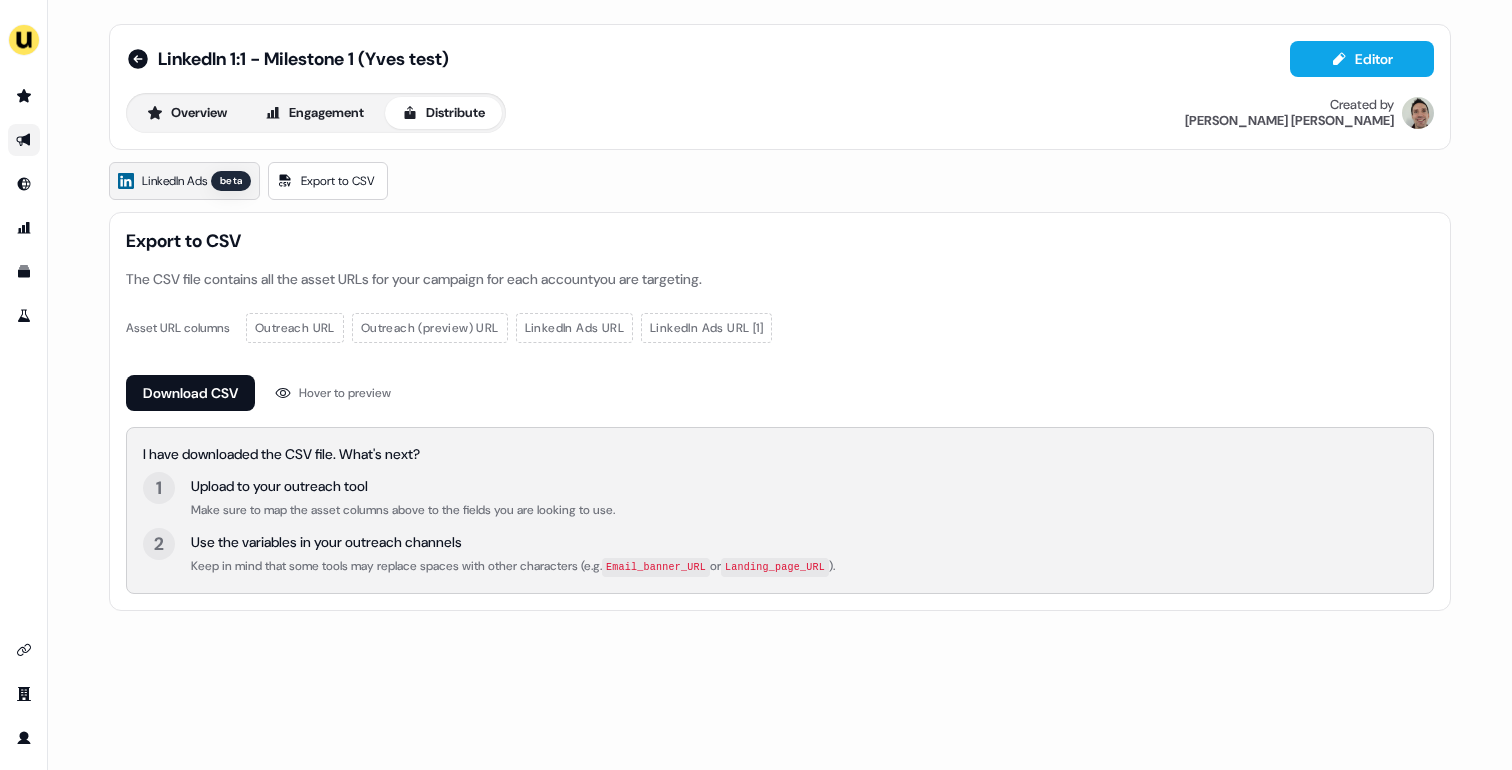 click on "LinkedIn Ads" at bounding box center [174, 181] 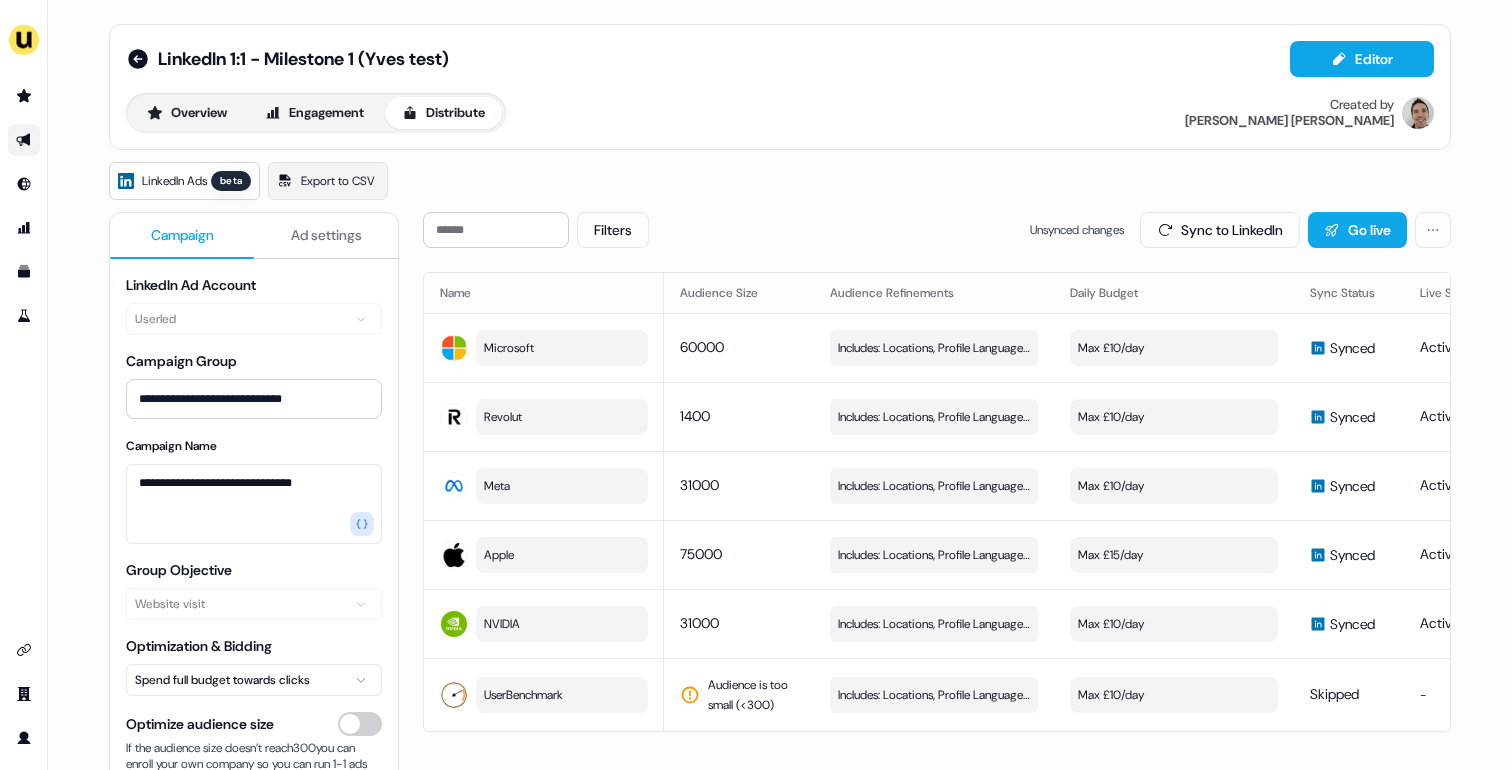click on "Ad settings" at bounding box center [326, 235] 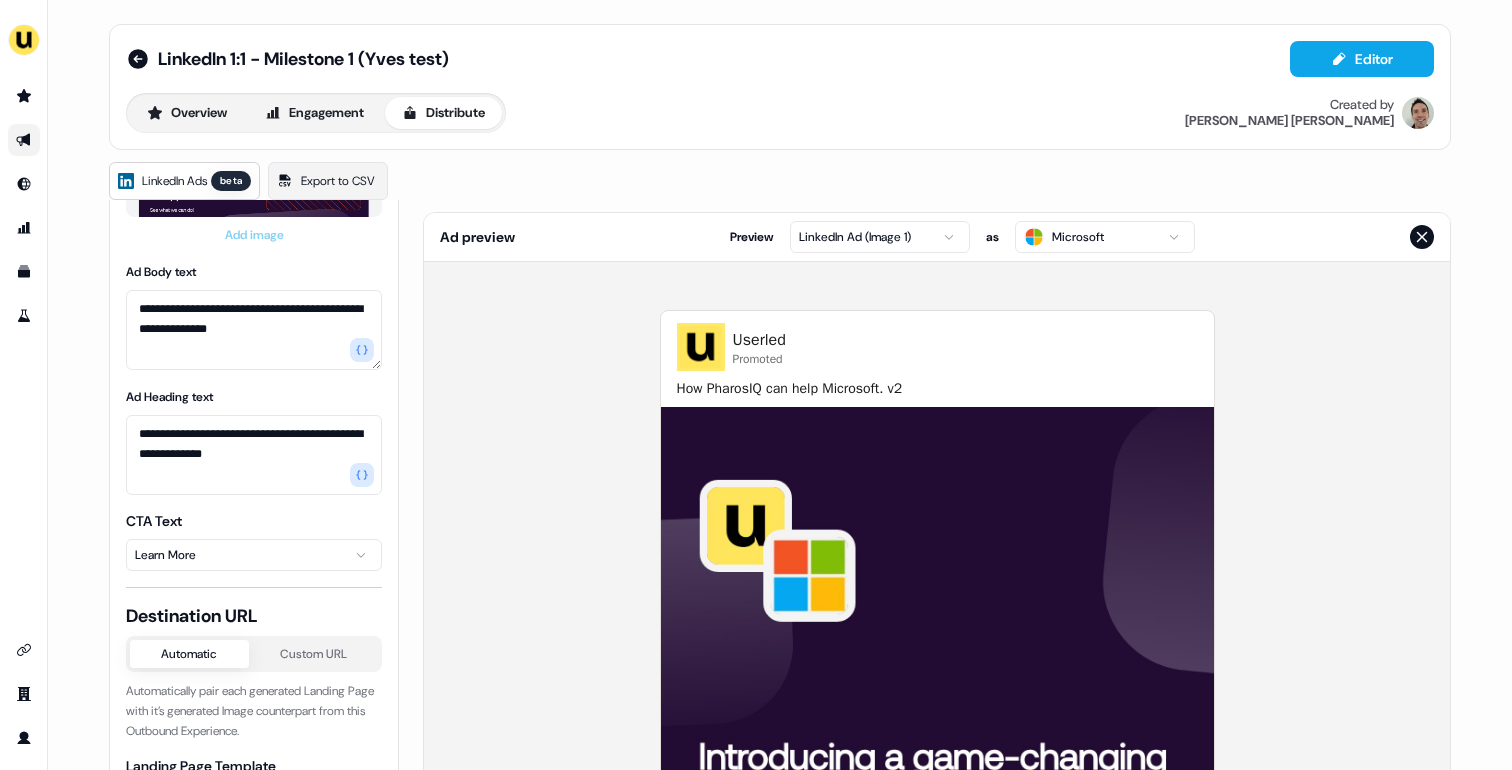 scroll, scrollTop: 514, scrollLeft: 0, axis: vertical 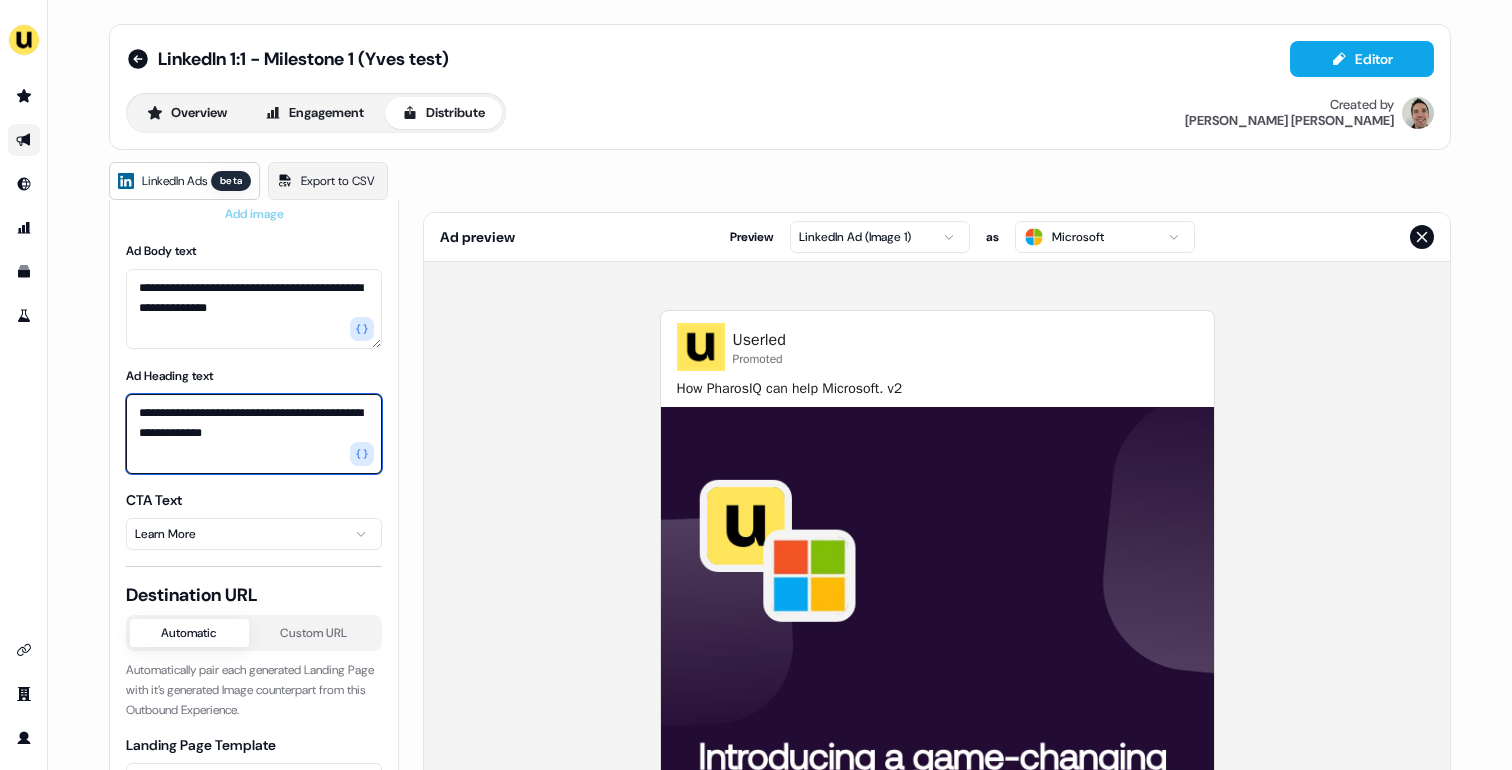 click on "**********" at bounding box center (254, 434) 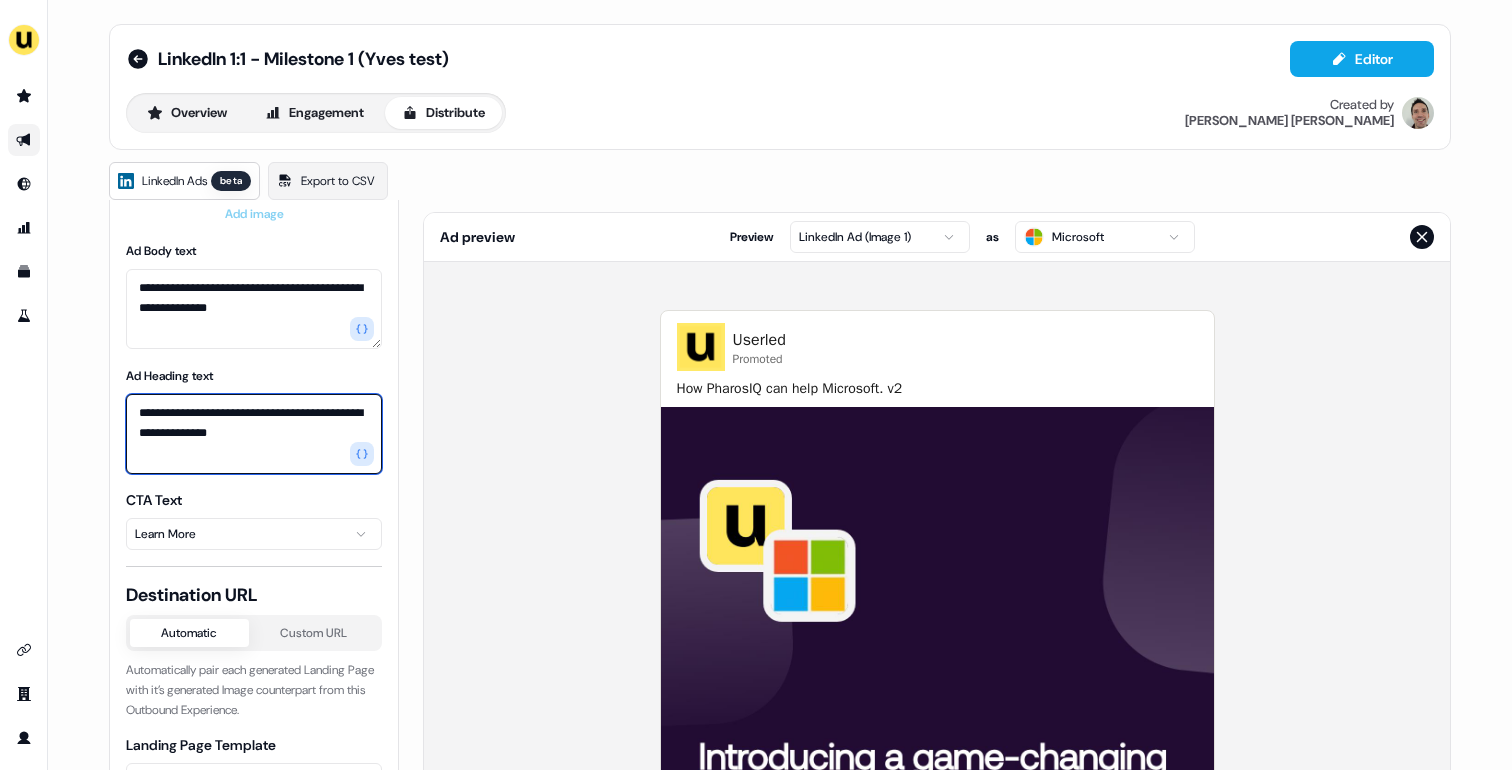 paste on "**********" 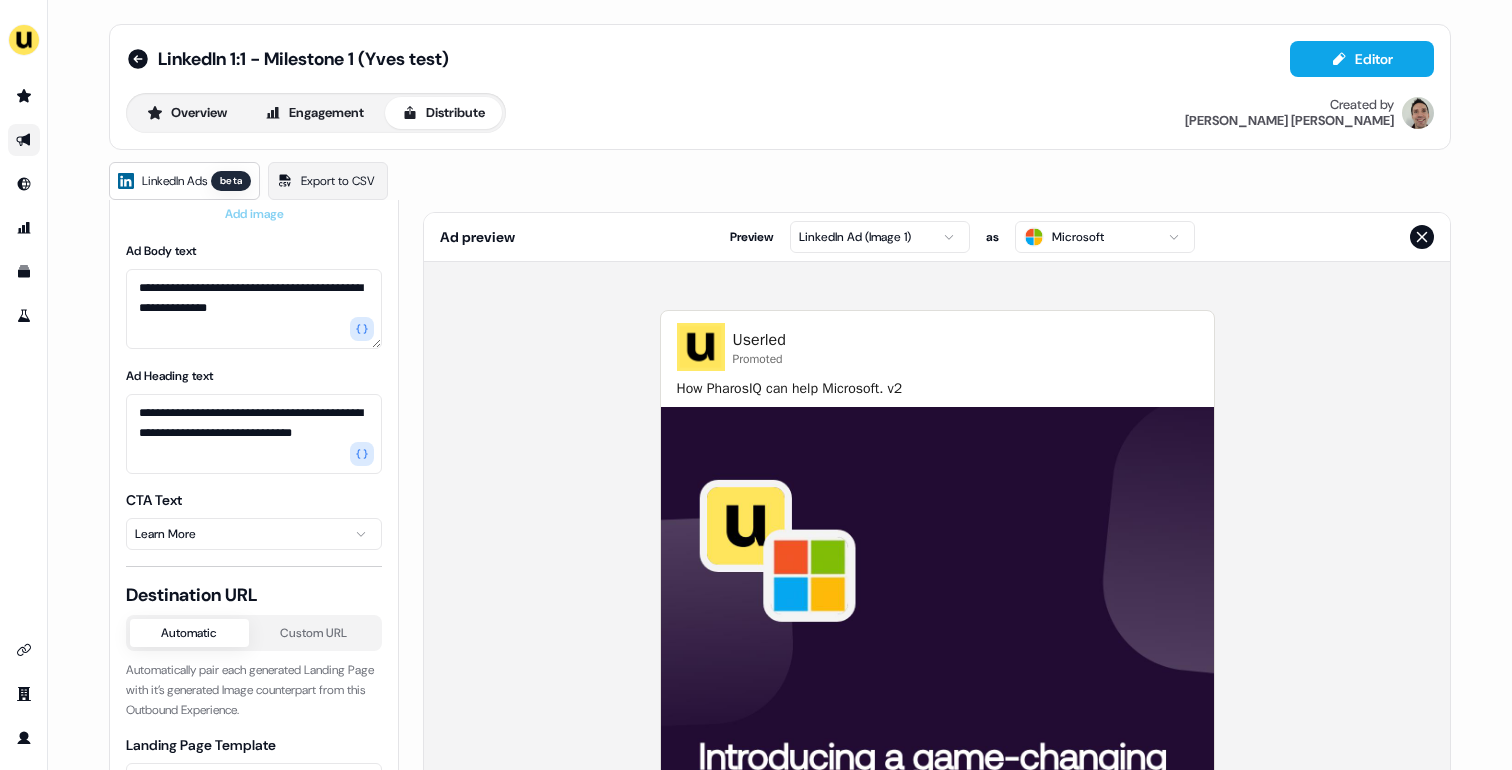 click on "**********" at bounding box center (780, 638) 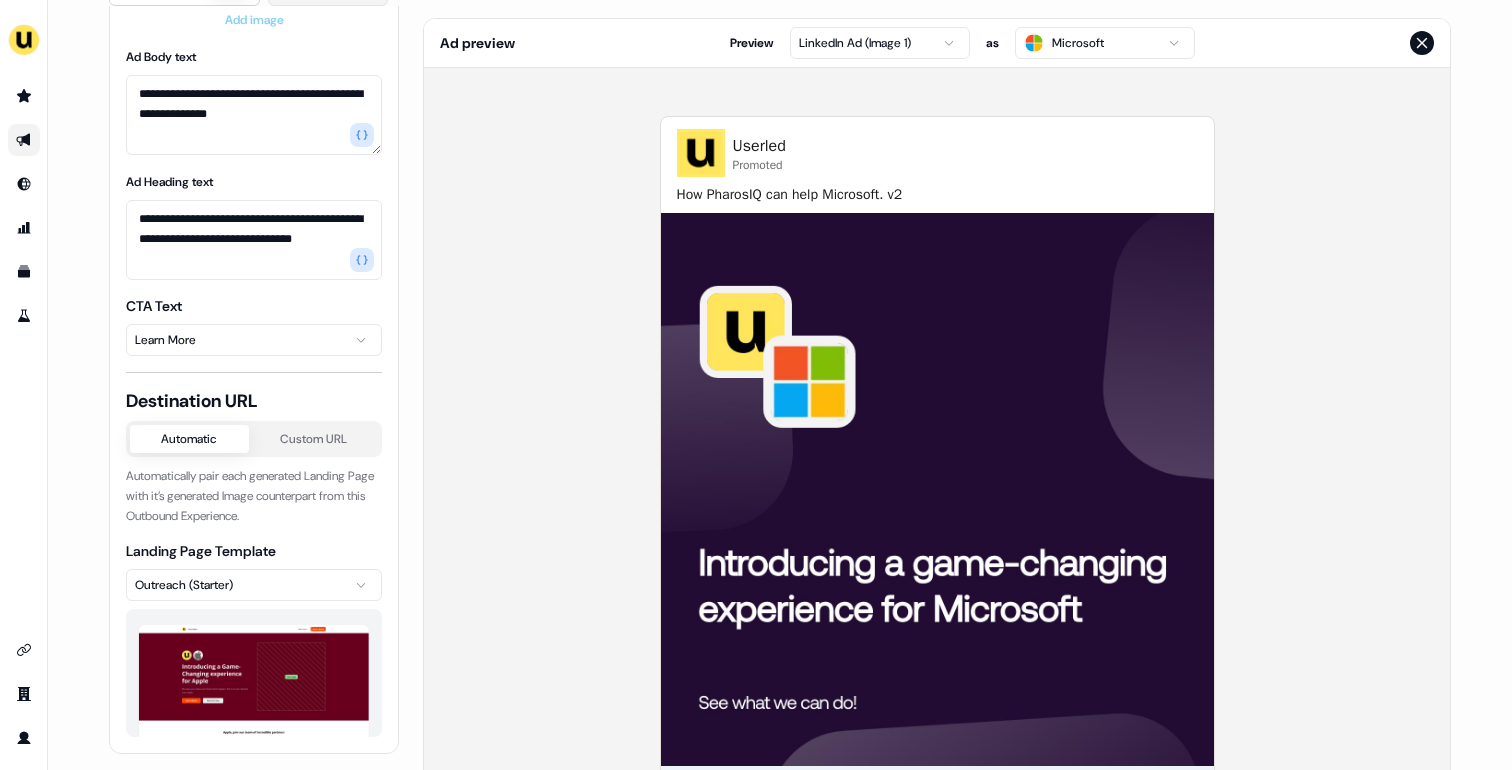 scroll, scrollTop: 187, scrollLeft: 0, axis: vertical 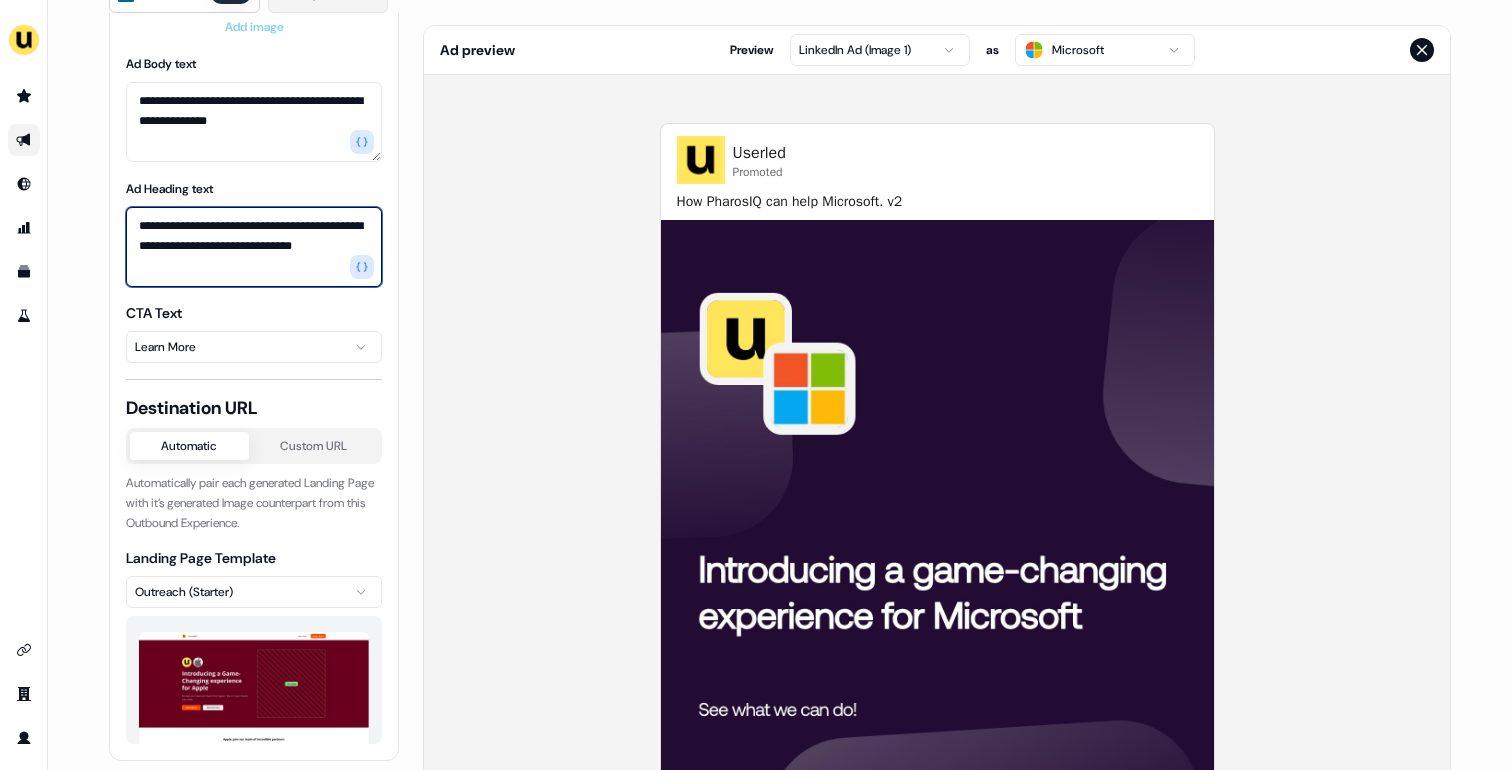 click on "**********" at bounding box center (254, 247) 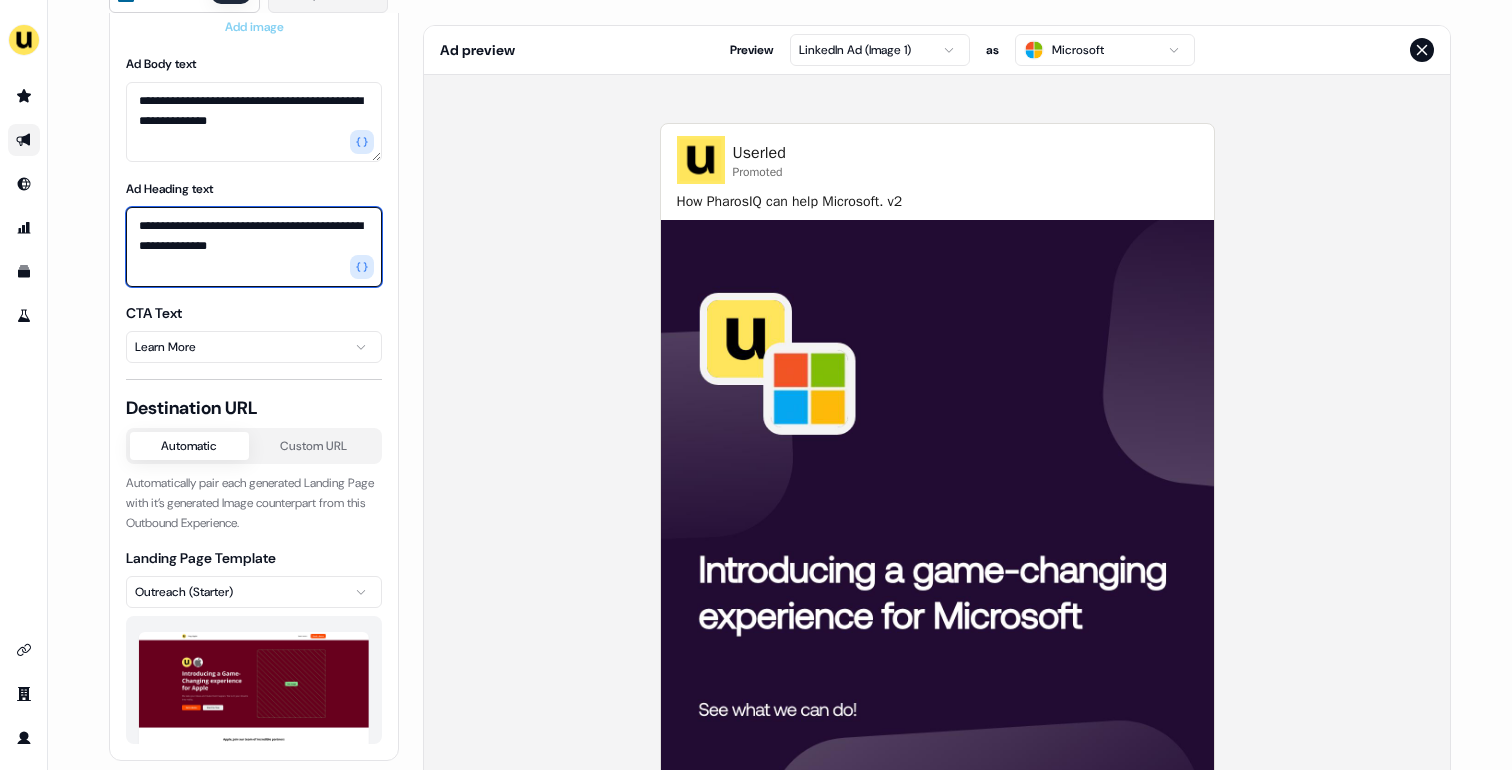 paste on "**********" 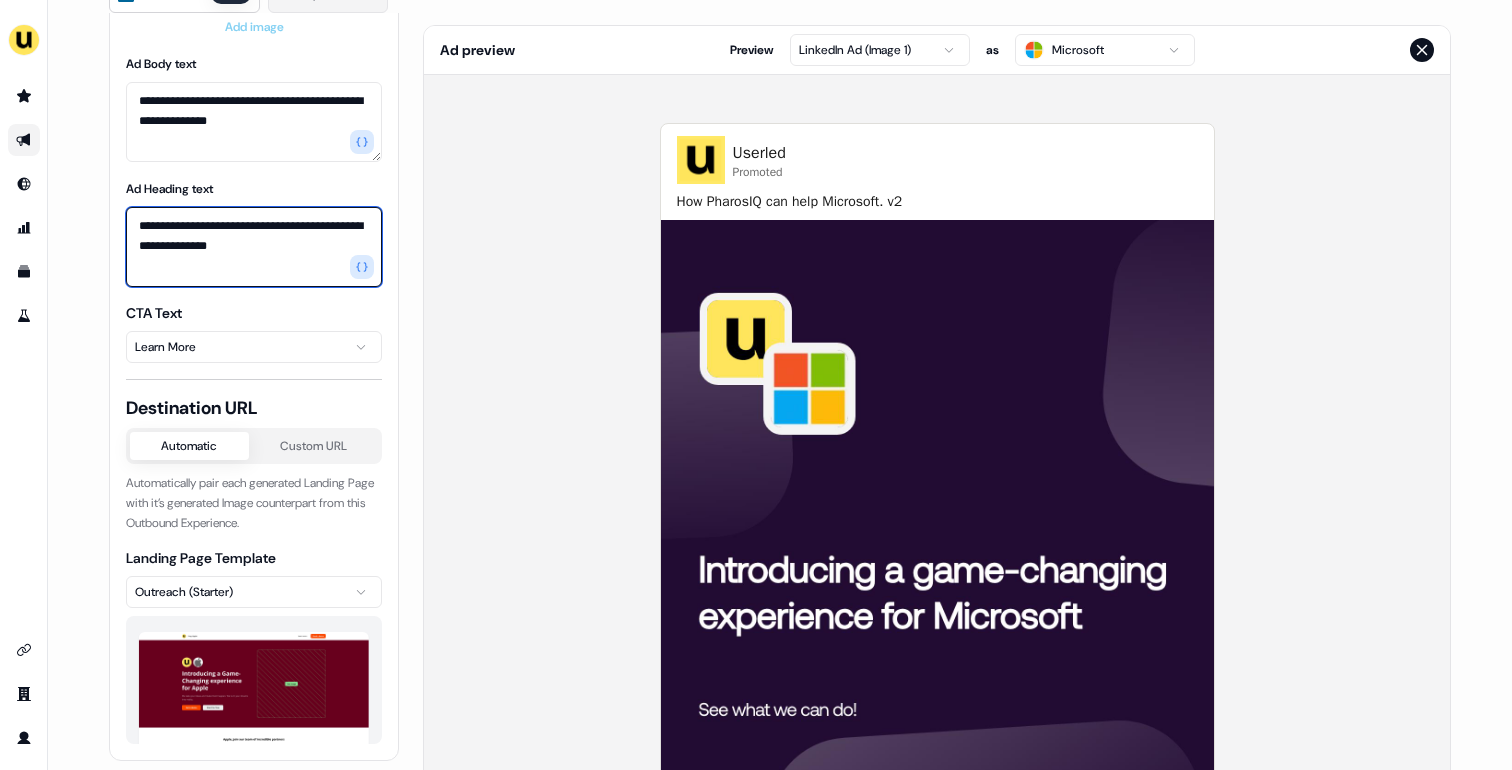 type on "**********" 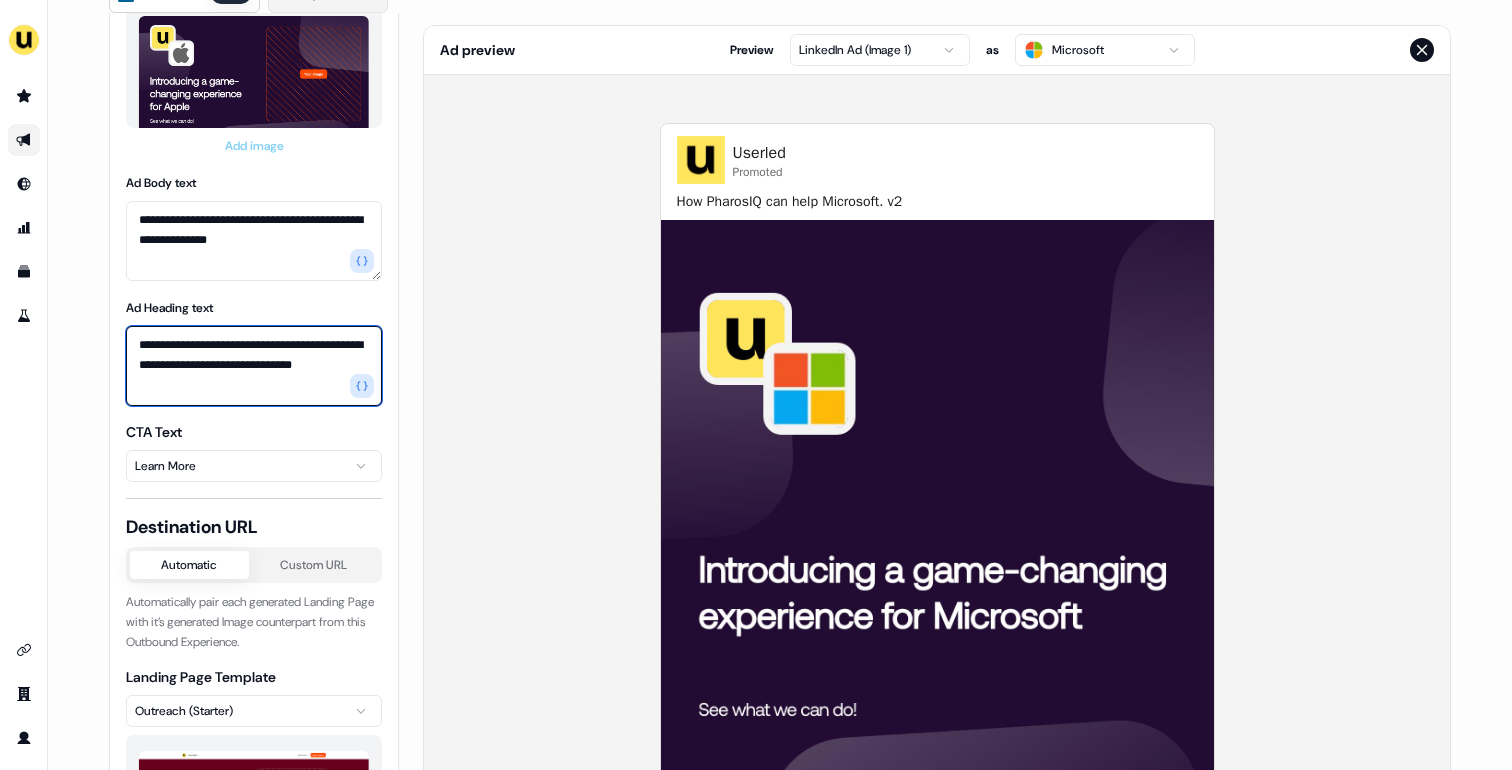 scroll, scrollTop: 393, scrollLeft: 0, axis: vertical 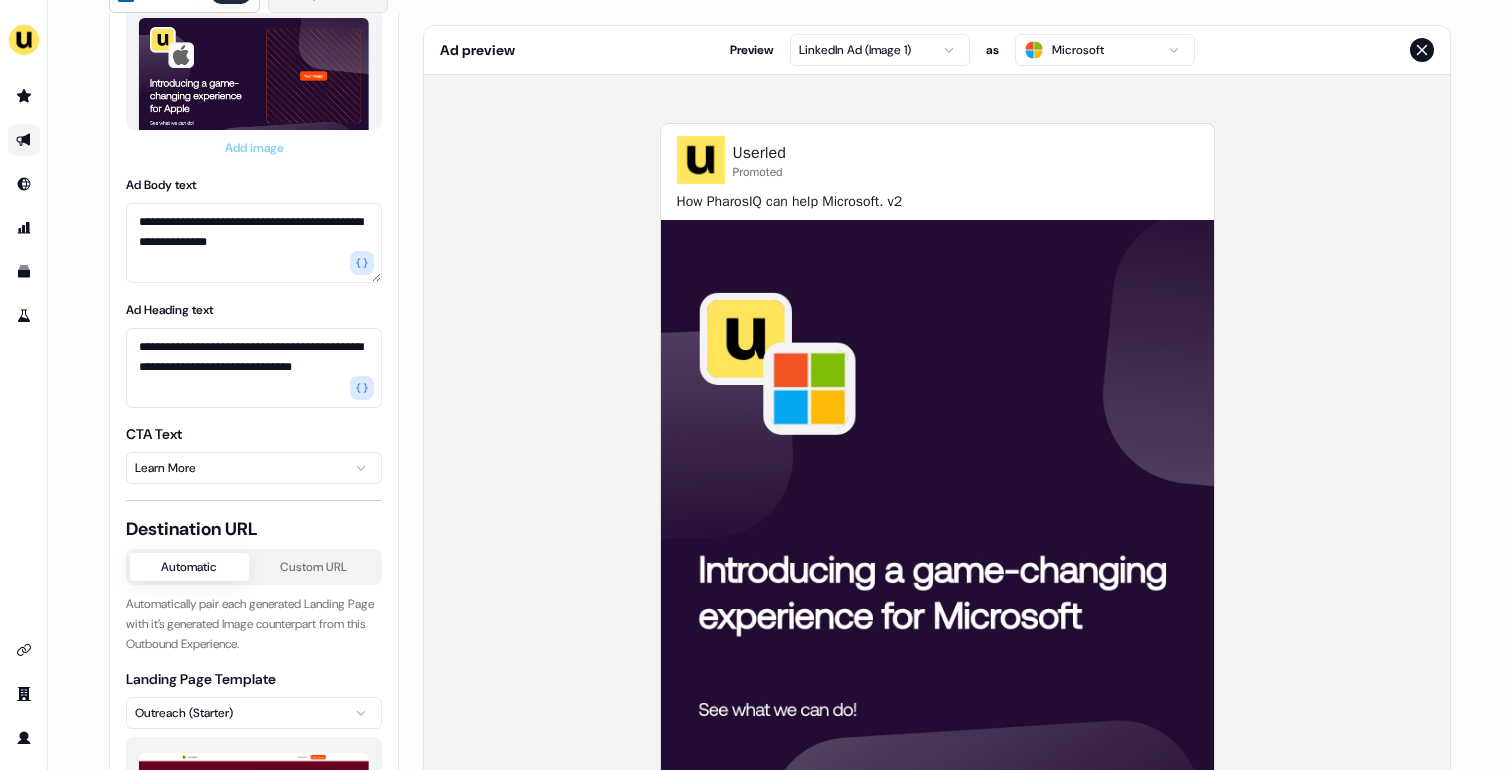 click 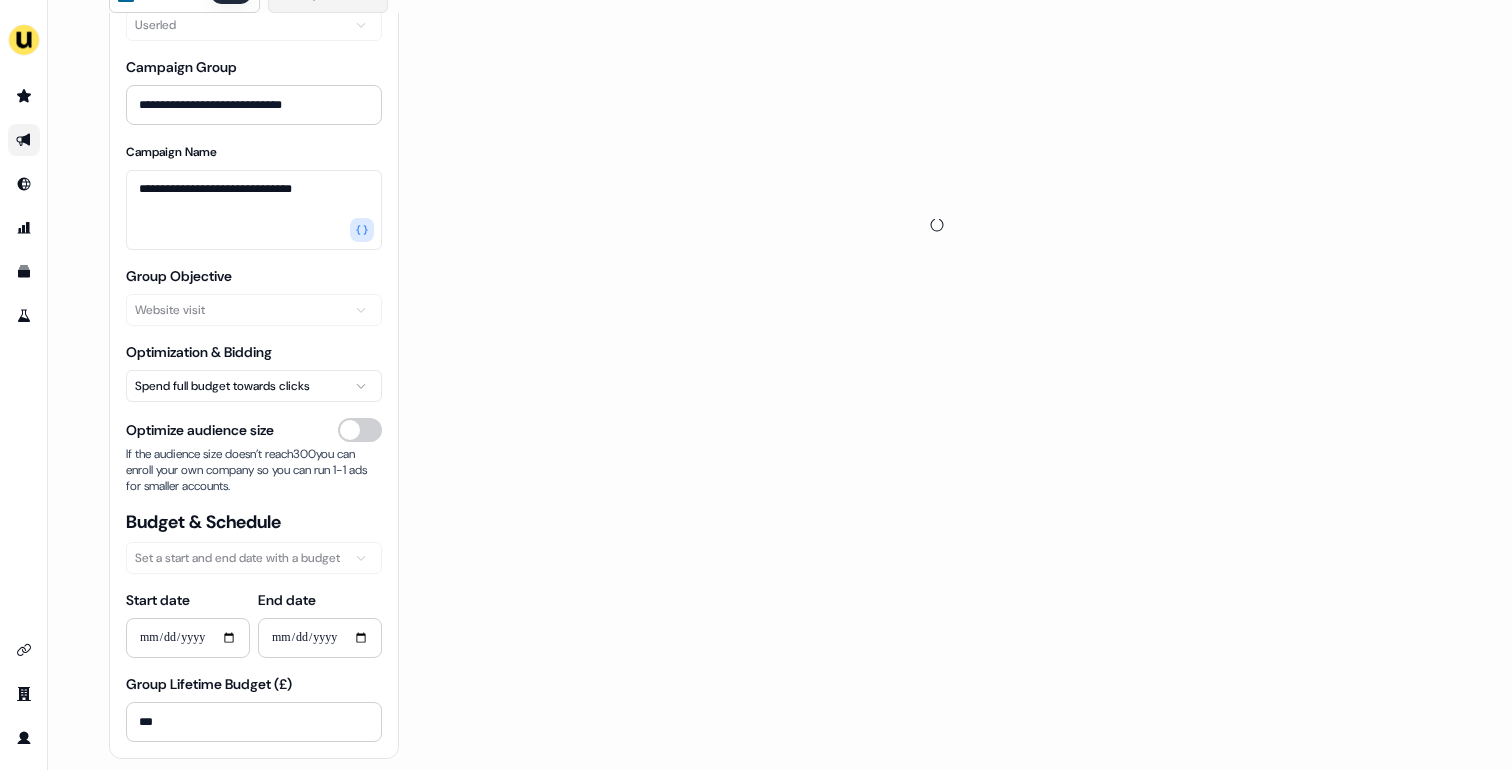 scroll, scrollTop: 106, scrollLeft: 0, axis: vertical 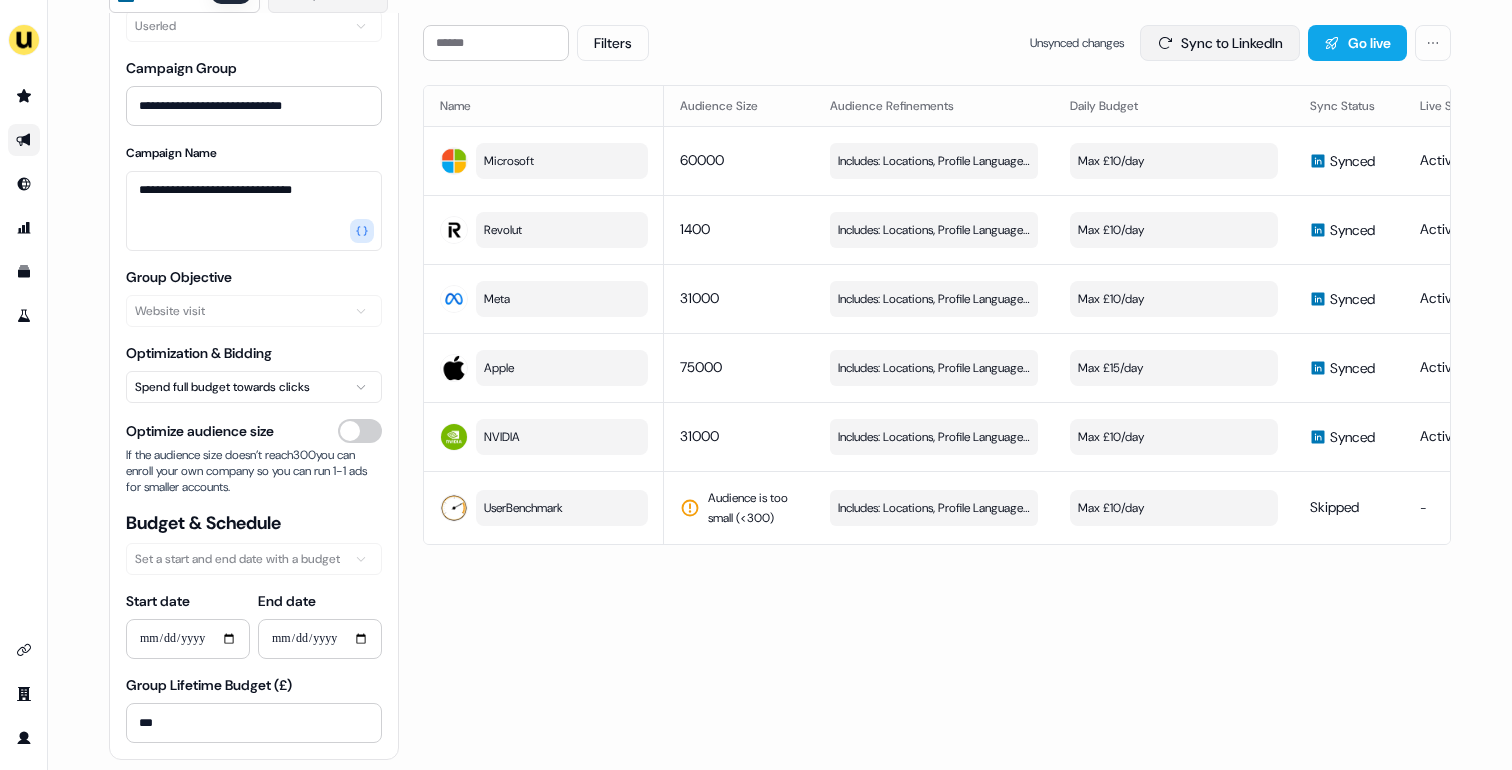 click on "Sync to LinkedIn" at bounding box center (1220, 43) 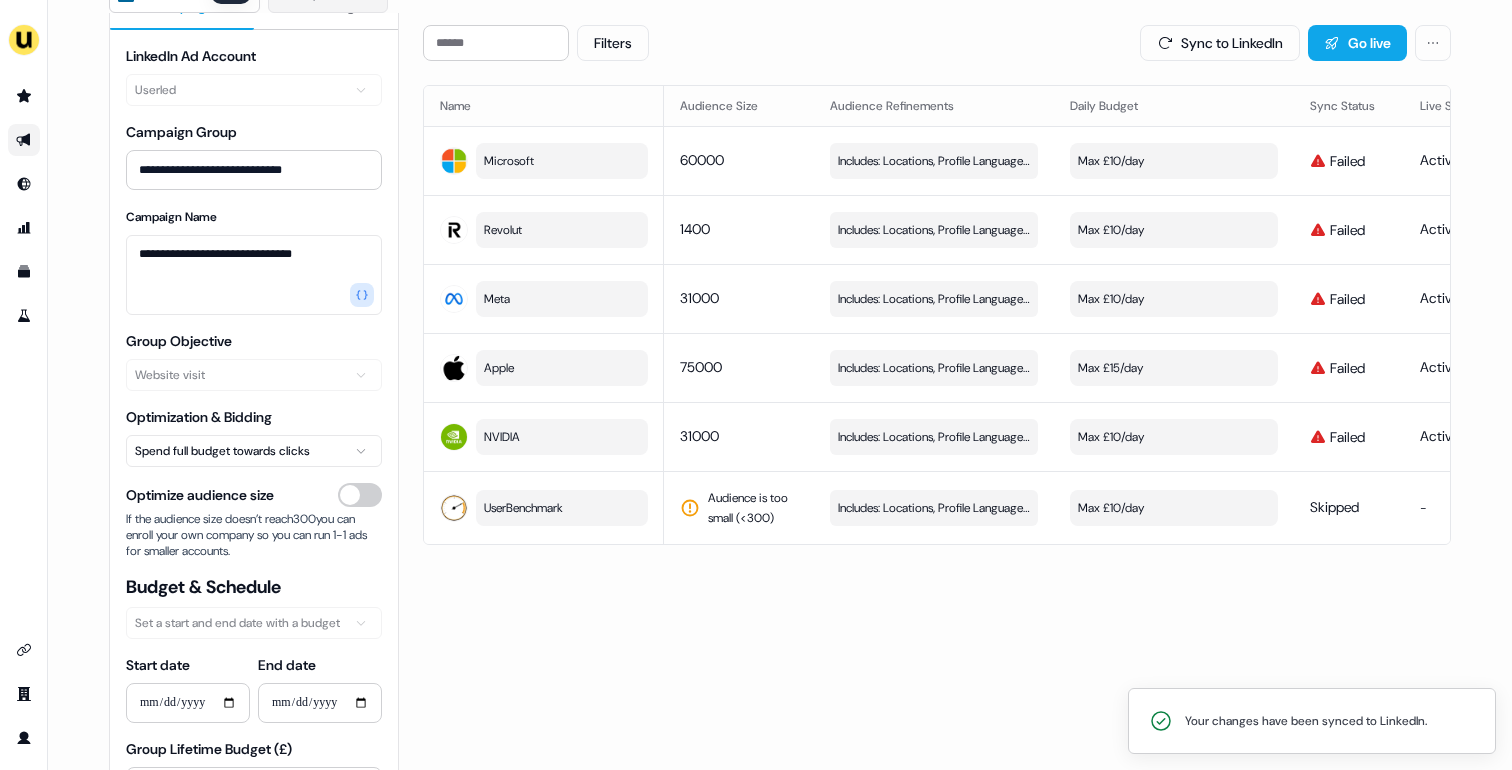 scroll, scrollTop: 39, scrollLeft: 0, axis: vertical 